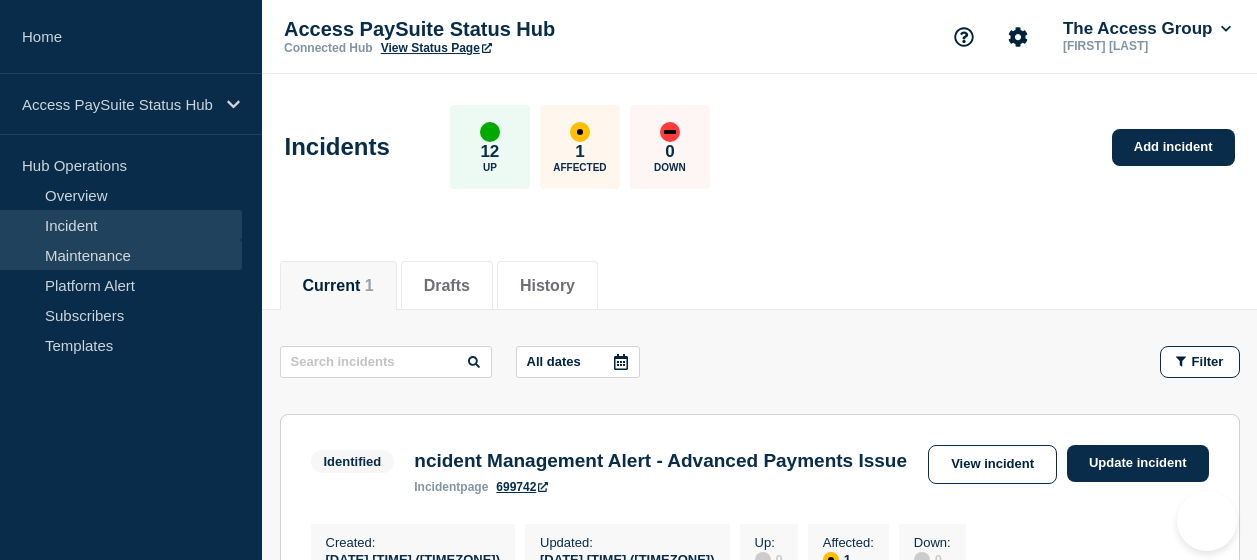 scroll, scrollTop: 48, scrollLeft: 0, axis: vertical 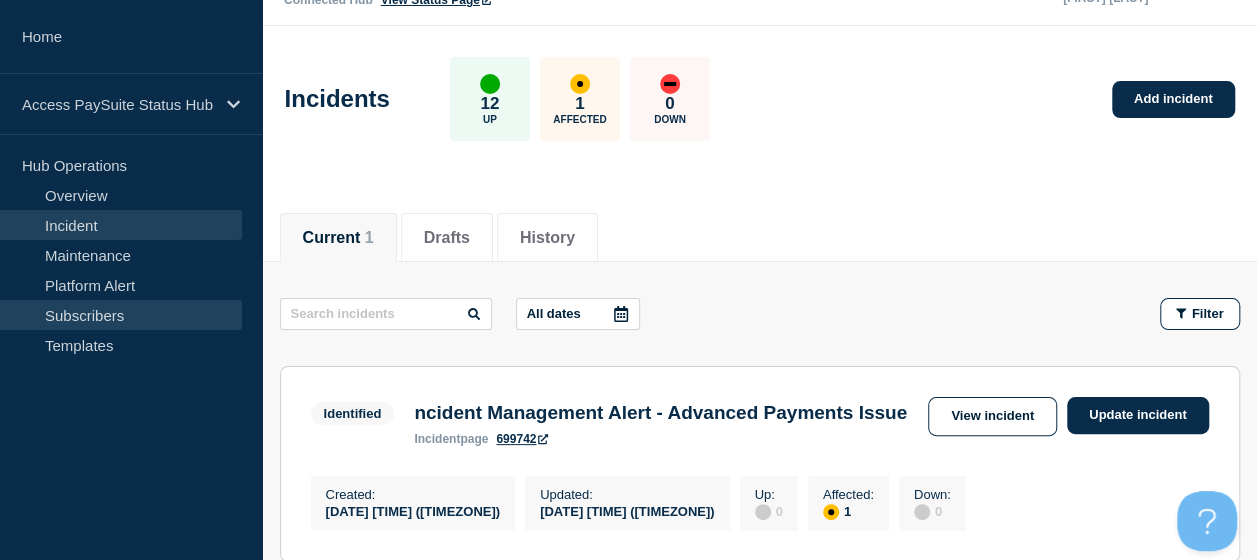 click on "Subscribers" at bounding box center [121, 315] 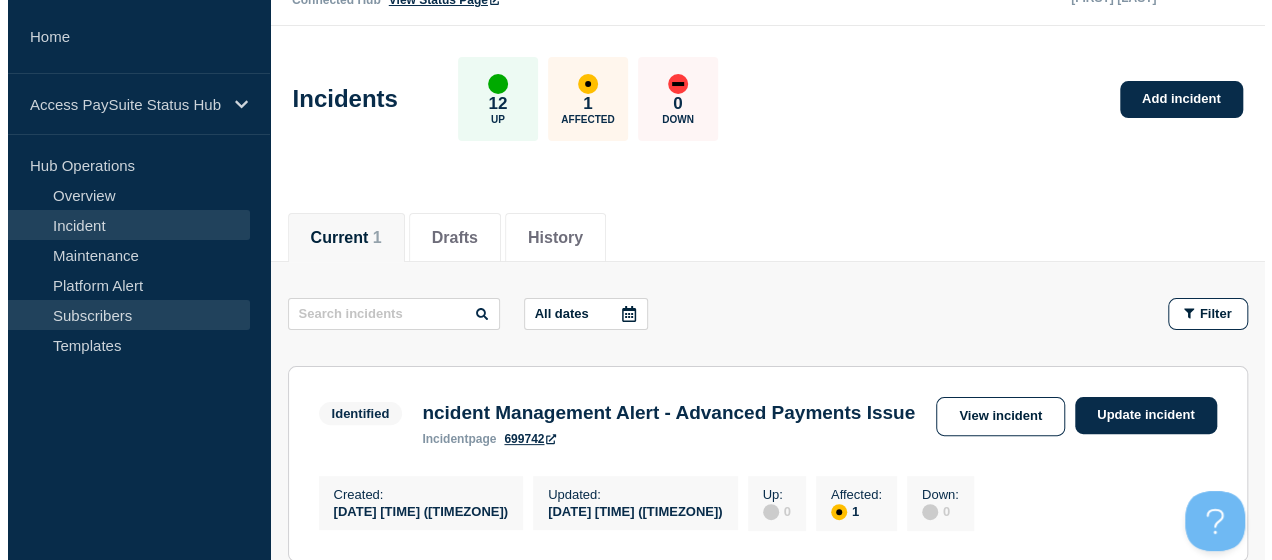 scroll, scrollTop: 0, scrollLeft: 0, axis: both 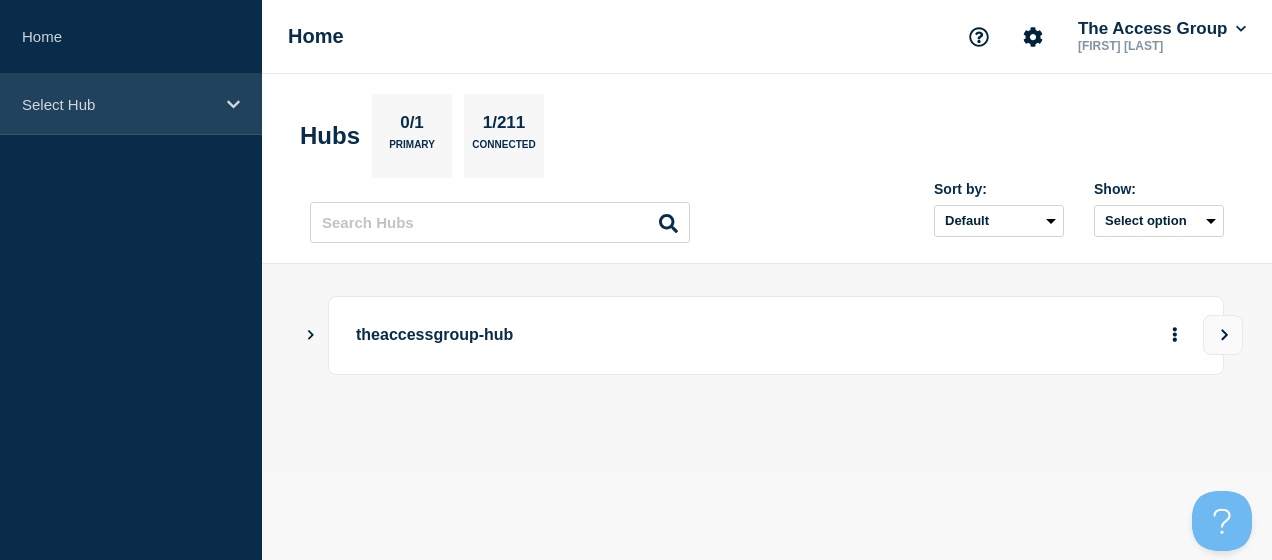 click on "Select Hub" at bounding box center (118, 104) 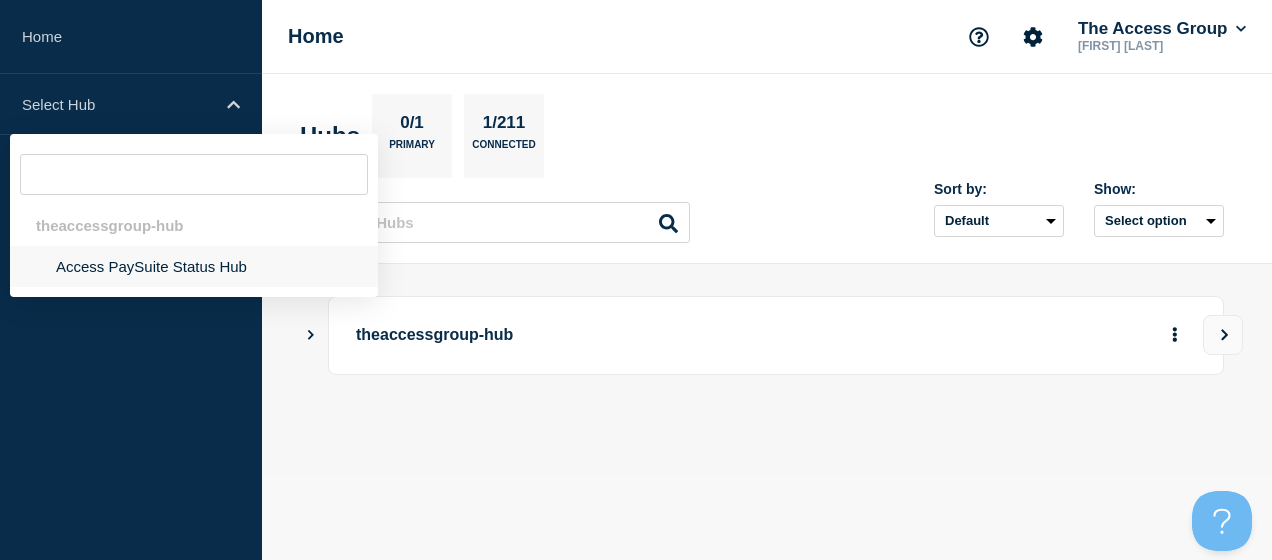 click on "Access PaySuite Status Hub" 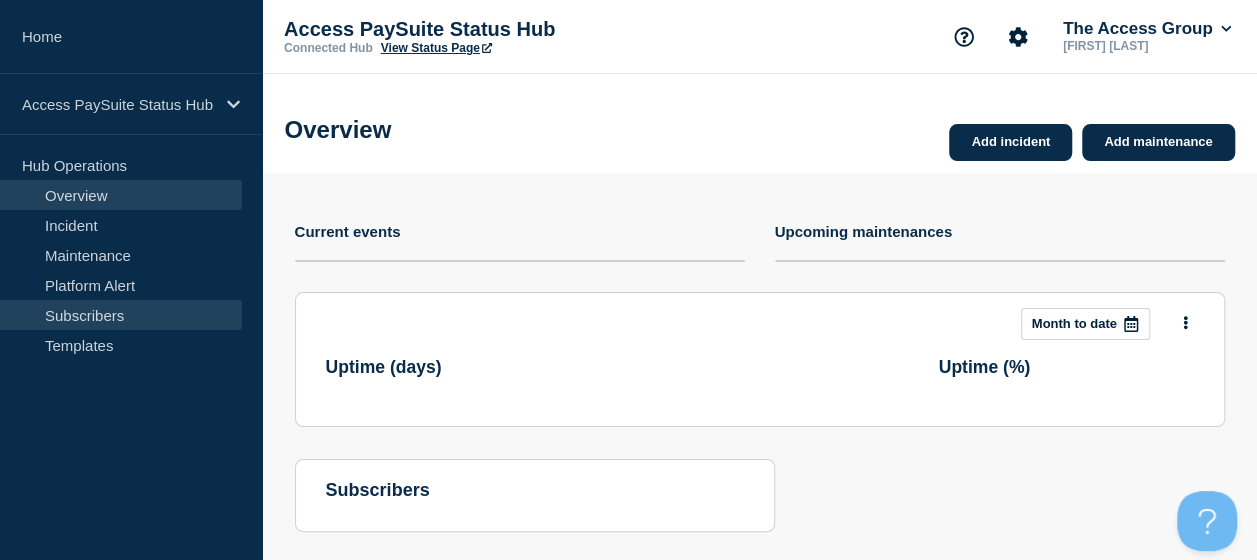 click on "Subscribers" at bounding box center (121, 315) 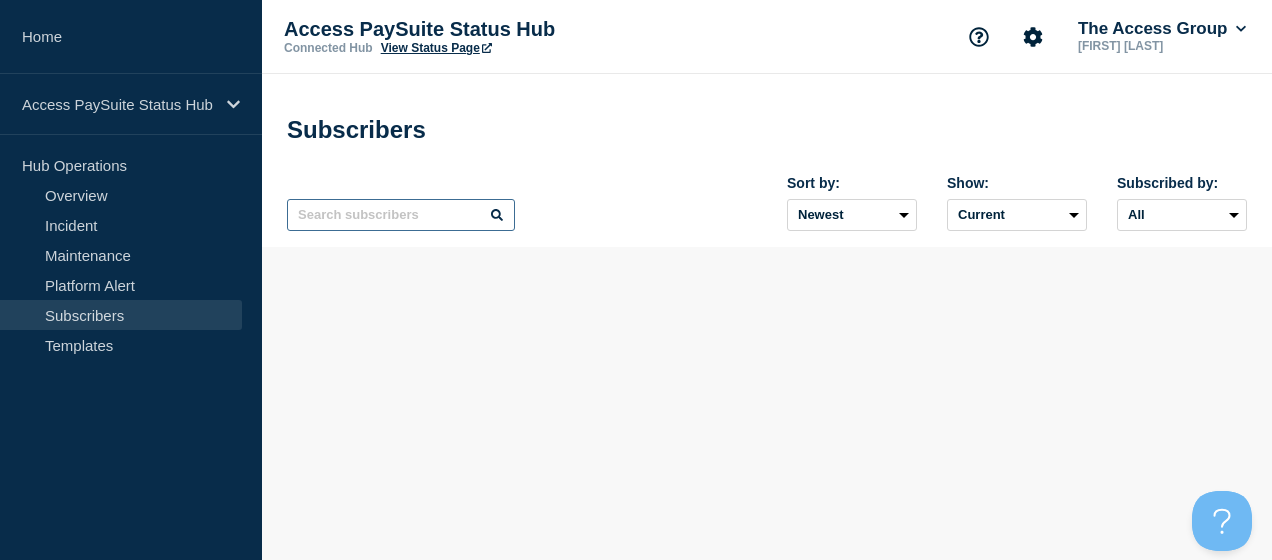 click at bounding box center [401, 215] 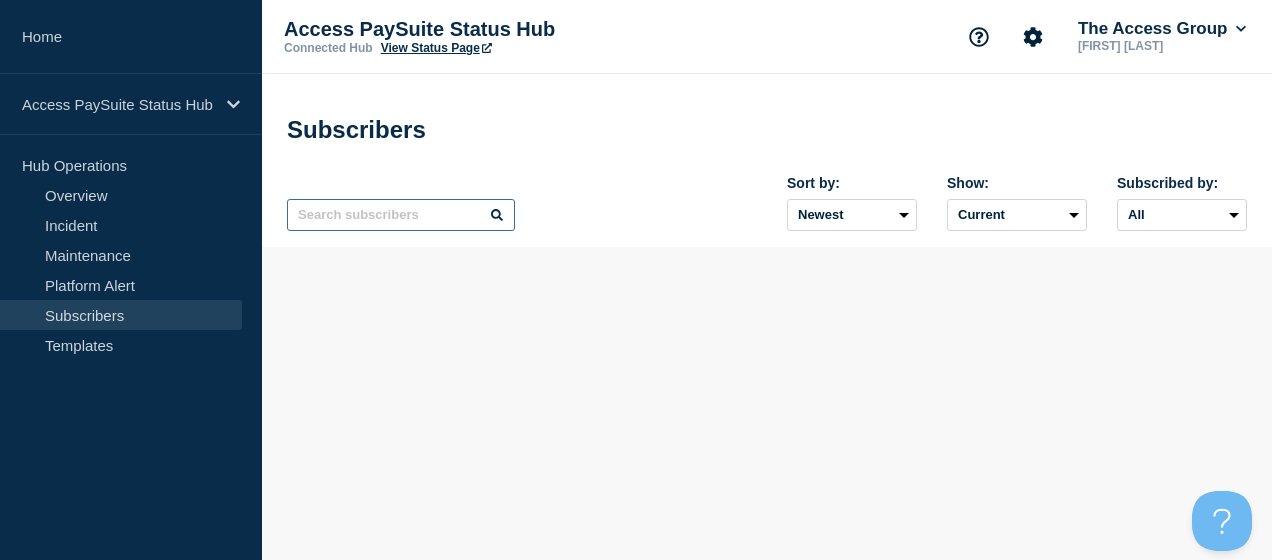 paste on "Adam.Fifield@[EXAMPLE.COM]" 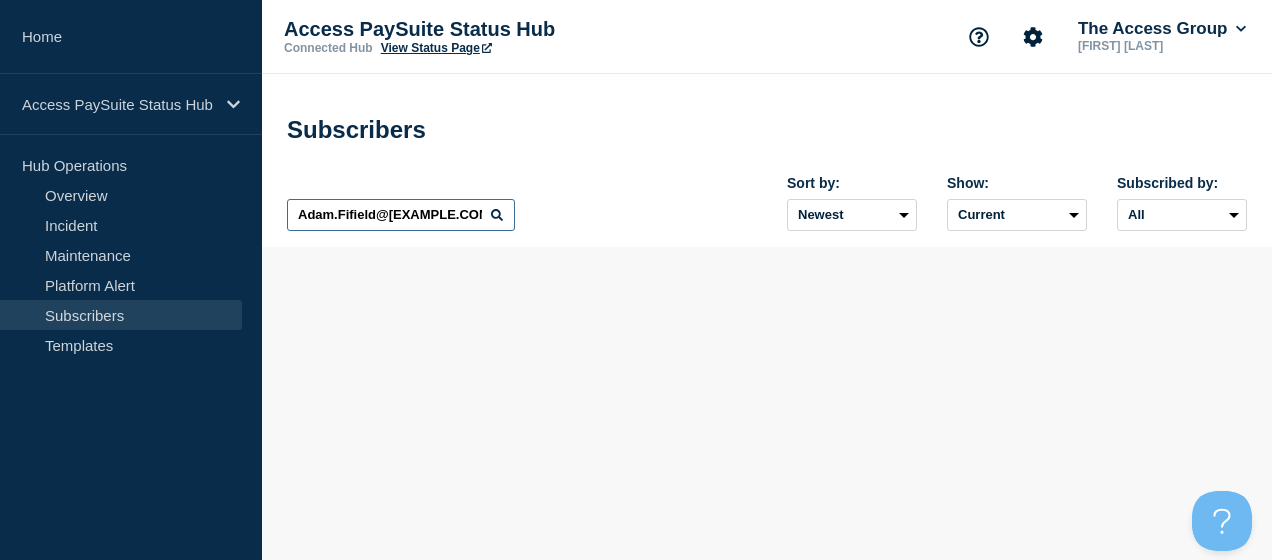 scroll, scrollTop: 0, scrollLeft: 22, axis: horizontal 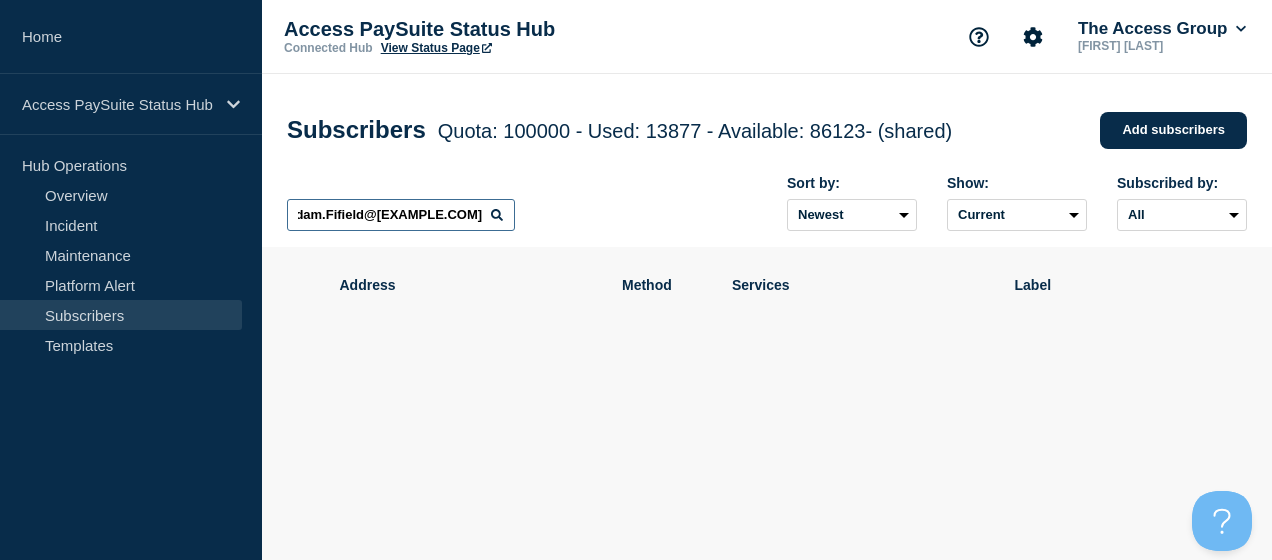type on "Adam.Fifield@[EXAMPLE.COM]" 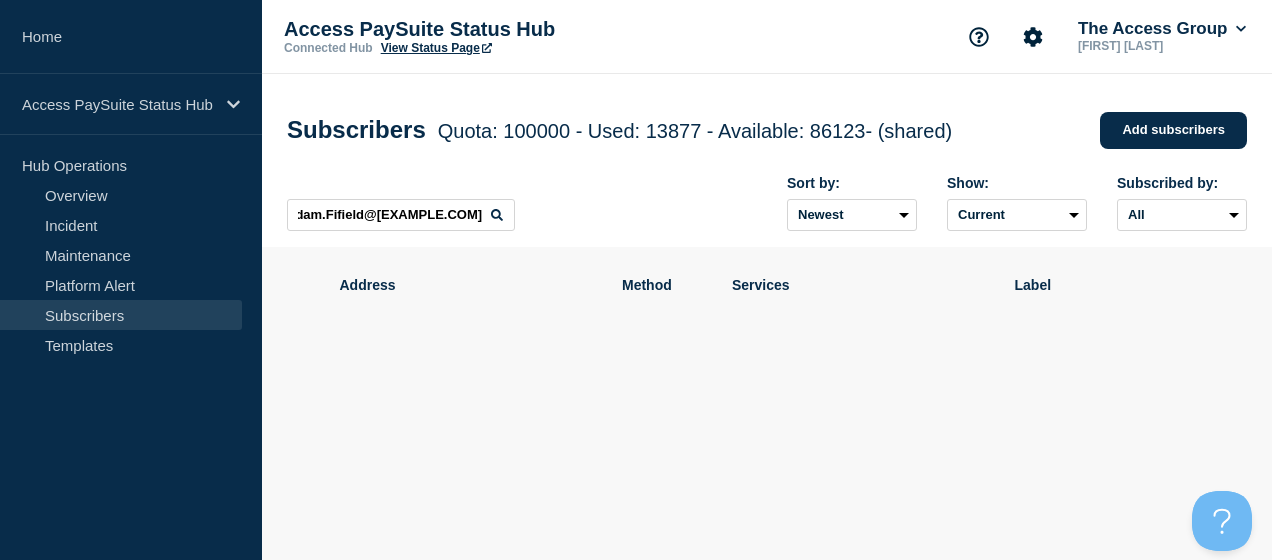 click on "Address Method Services Label" at bounding box center [767, 378] 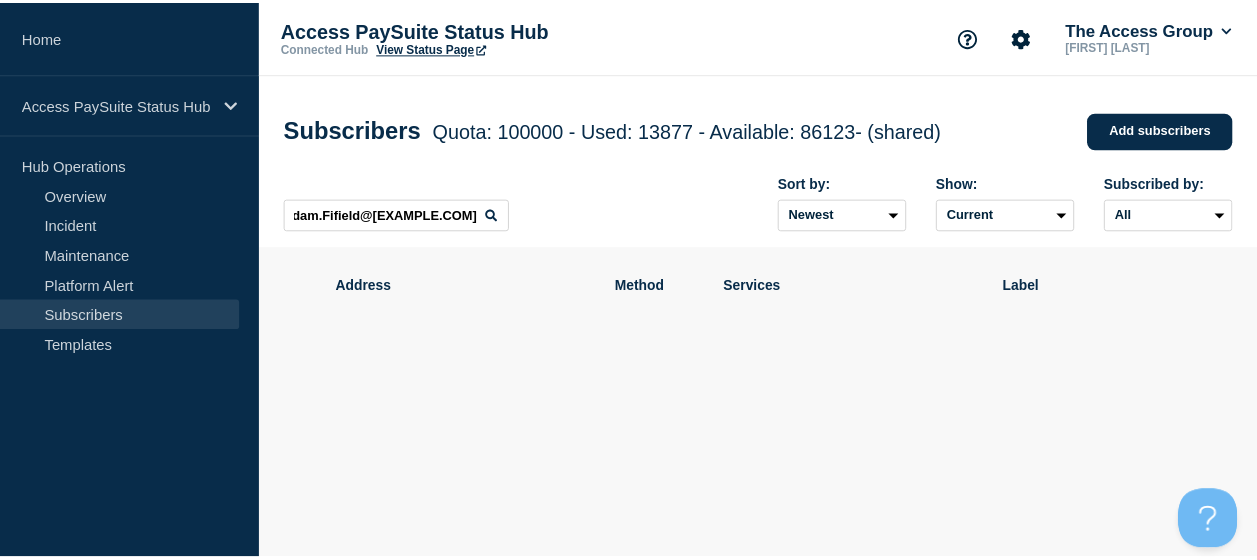 scroll, scrollTop: 0, scrollLeft: 0, axis: both 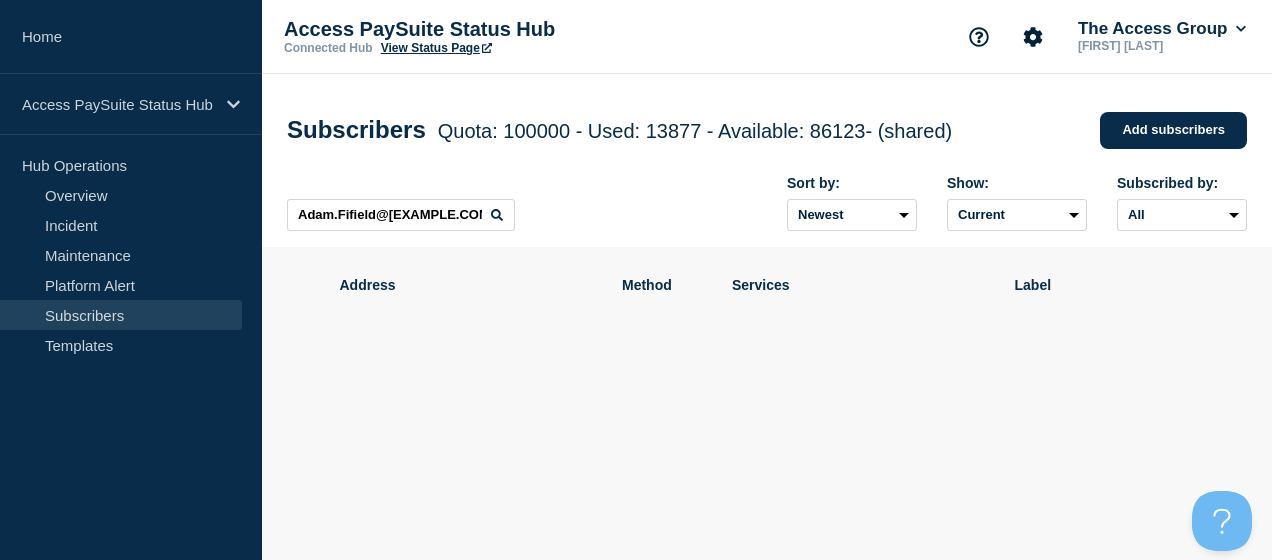 click on "Adam.Fifield@[EXAMPLE.COM] Sort by:  Newest Oldest Show:  Current Deleted Recently deleted Subscribed by:  All Email SMS" 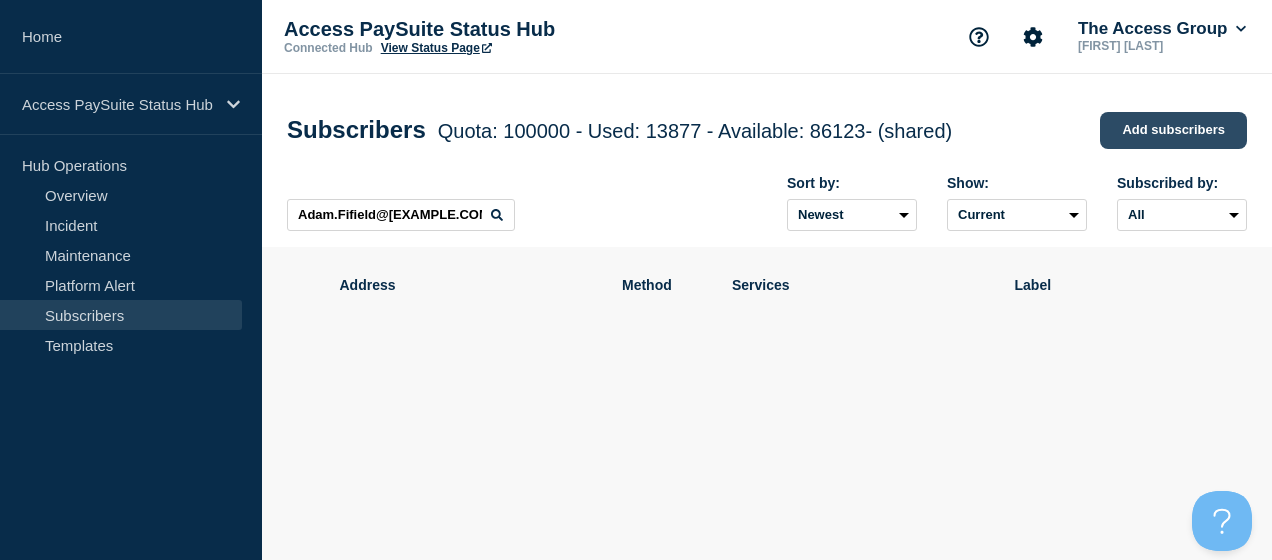 click on "Add subscribers" at bounding box center [1173, 130] 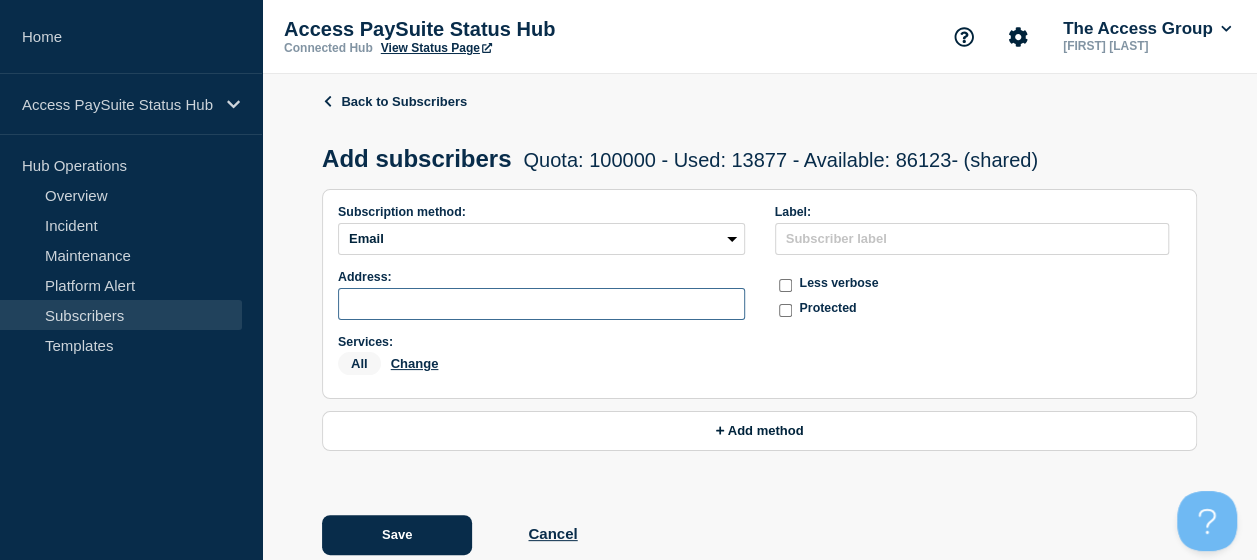 click at bounding box center [541, 304] 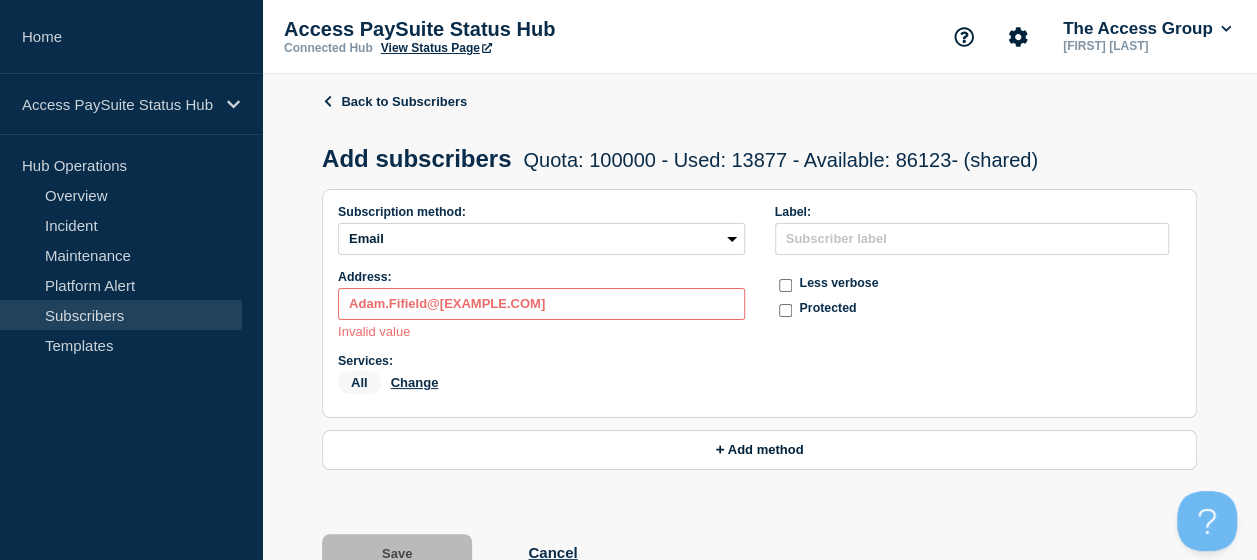 click on "Adam.Fifield@[EXAMPLE.COM]" at bounding box center [541, 304] 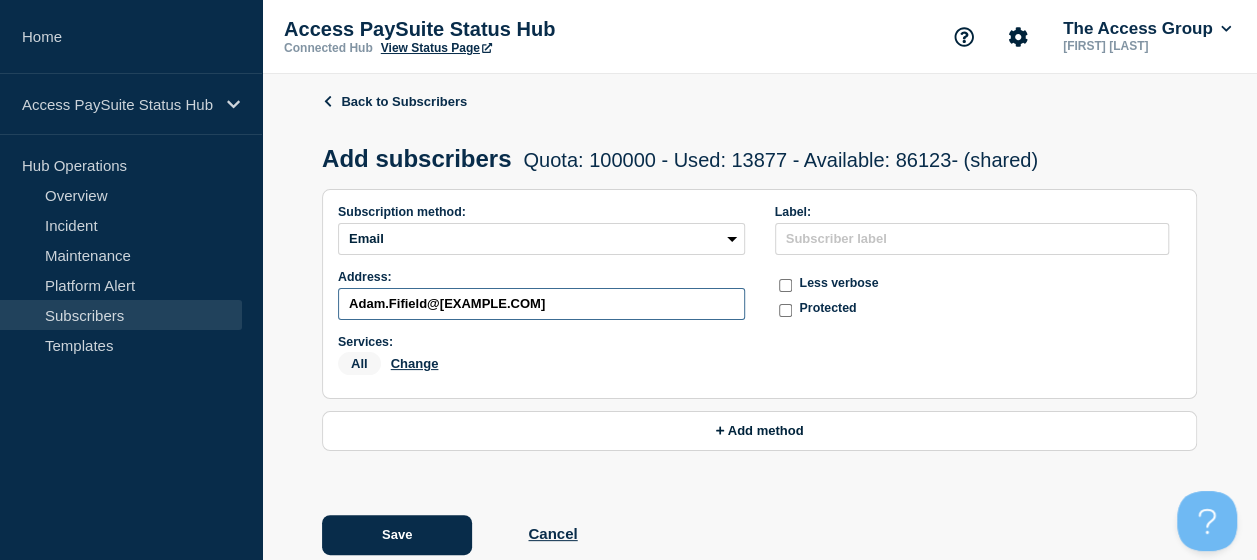 type on "Adam.Fifield@[EXAMPLE.COM]" 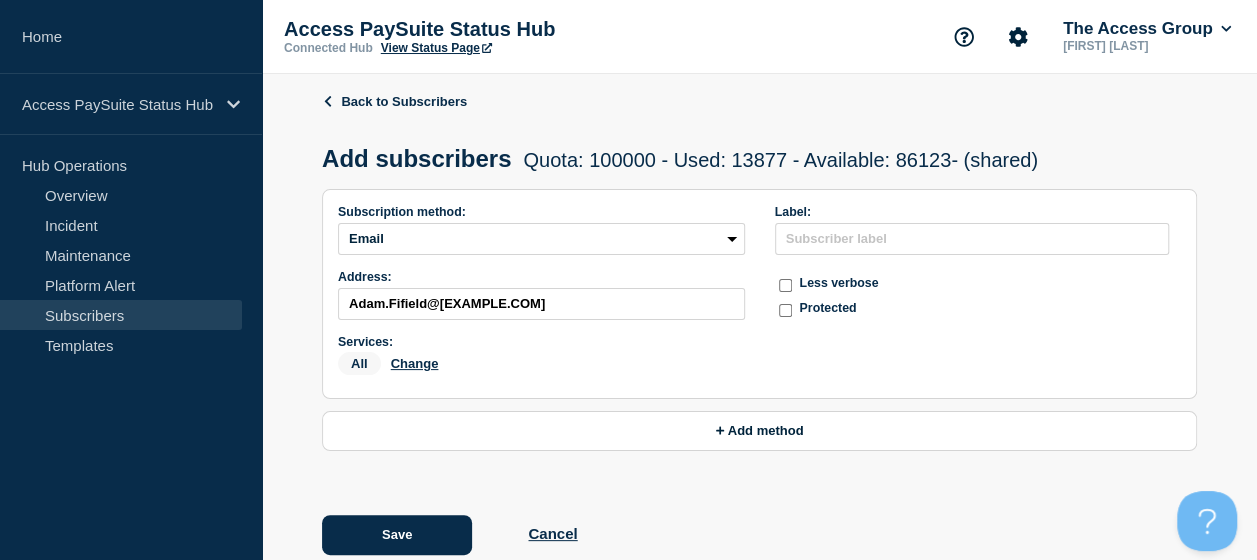 click on "Services:  All Change" 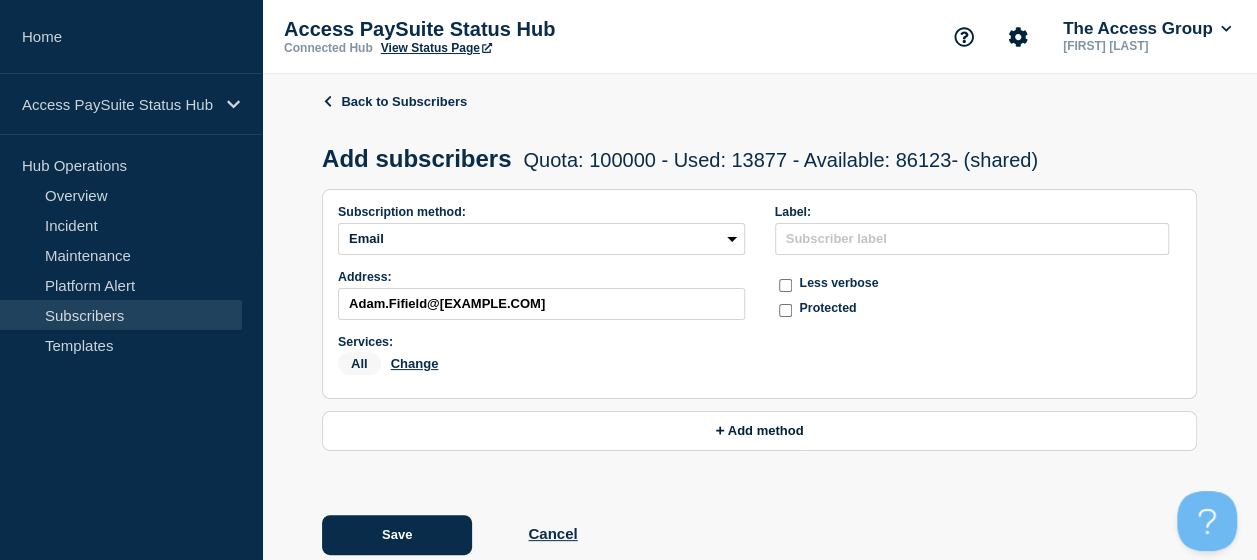 click on "All Change" at bounding box center (541, 367) 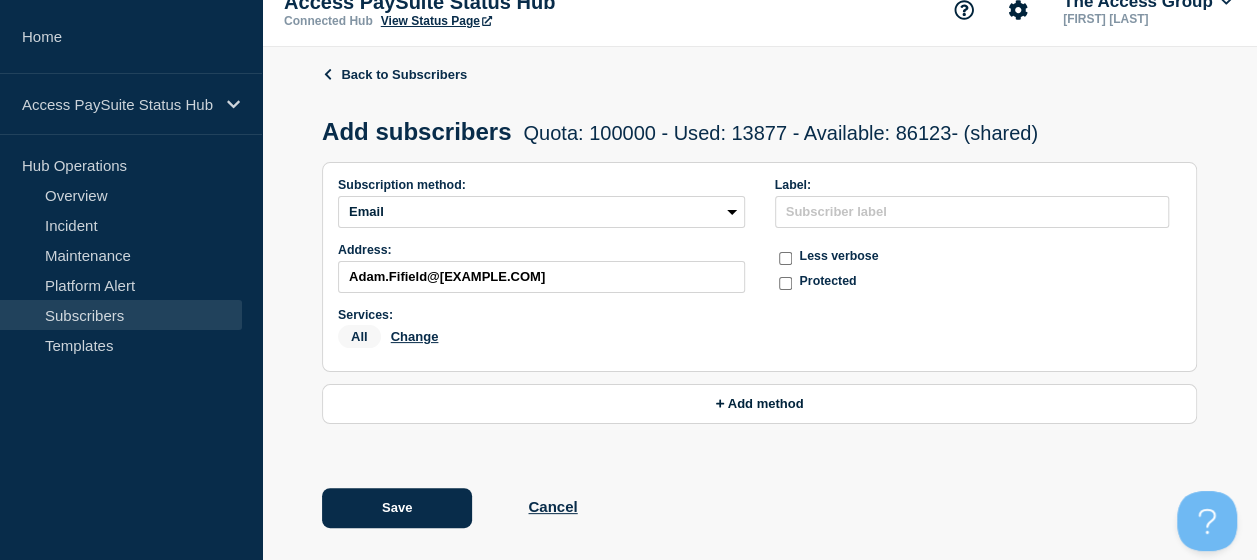 scroll, scrollTop: 50, scrollLeft: 0, axis: vertical 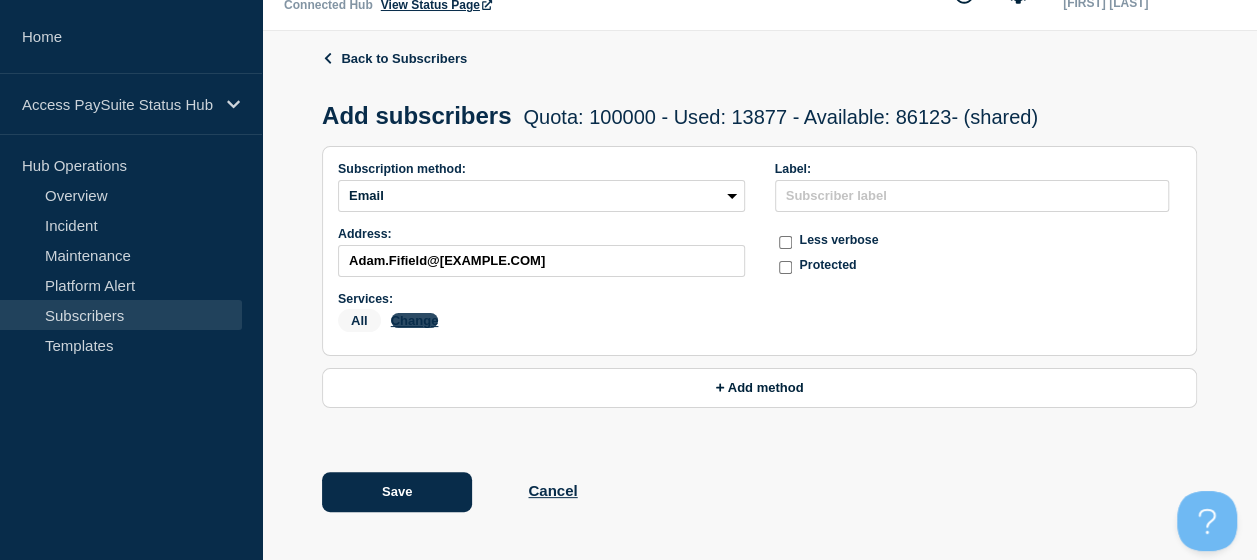 click on "Change" at bounding box center [415, 320] 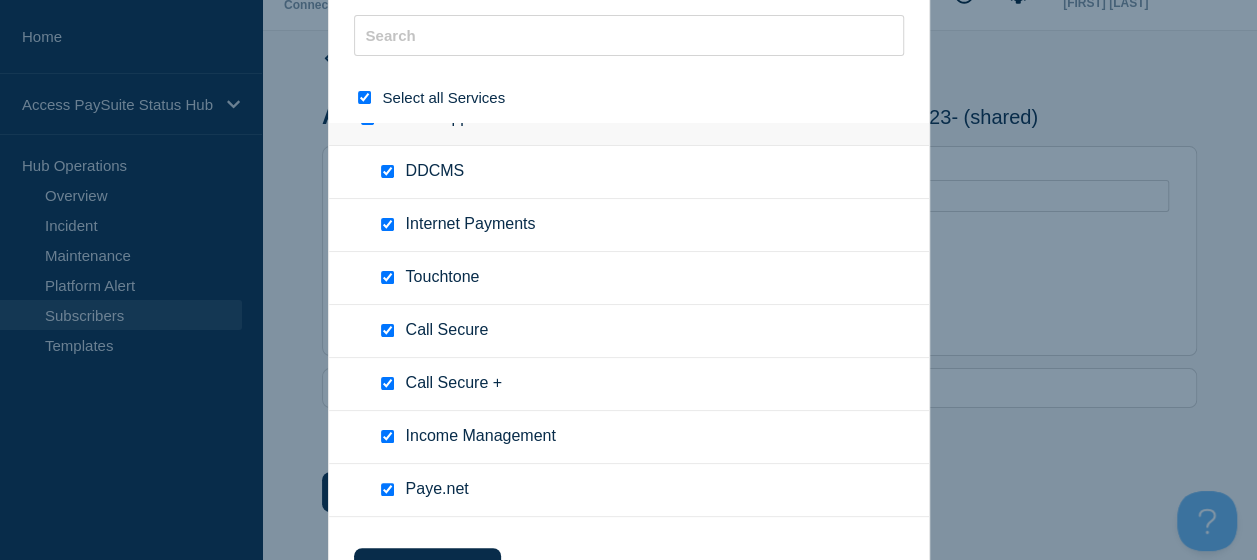 scroll, scrollTop: 0, scrollLeft: 0, axis: both 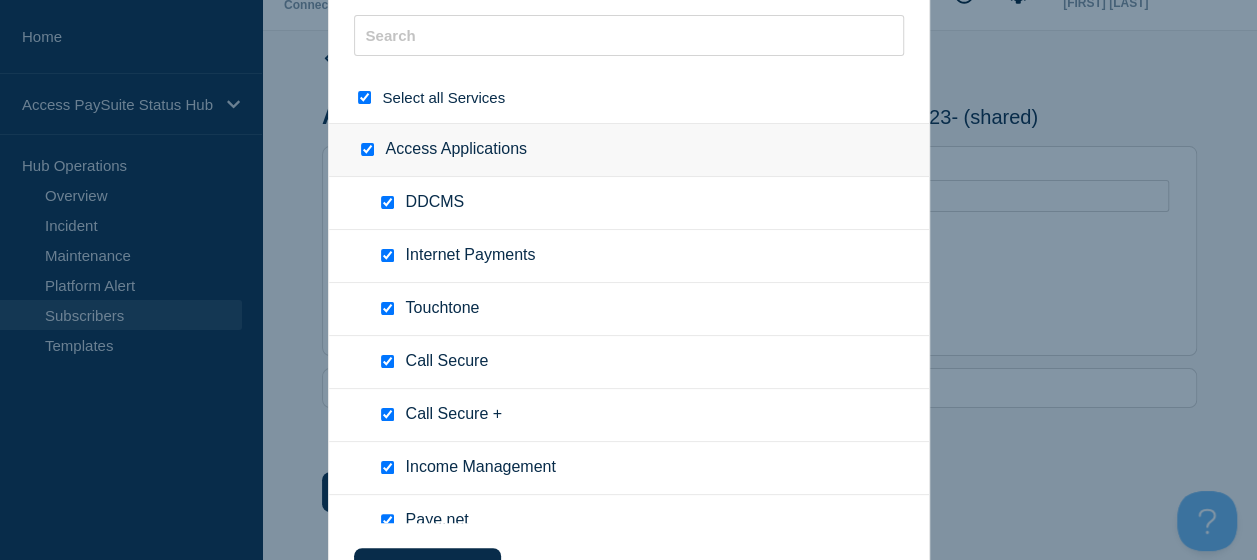 drag, startPoint x: 387, startPoint y: 203, endPoint x: 392, endPoint y: 232, distance: 29.427877 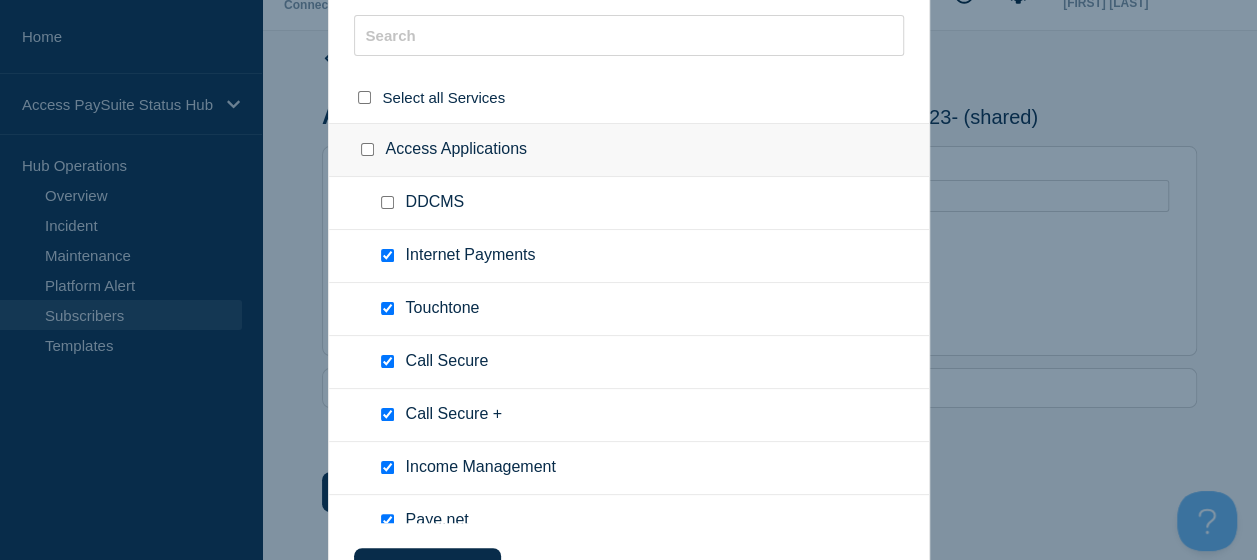 checkbox on "false" 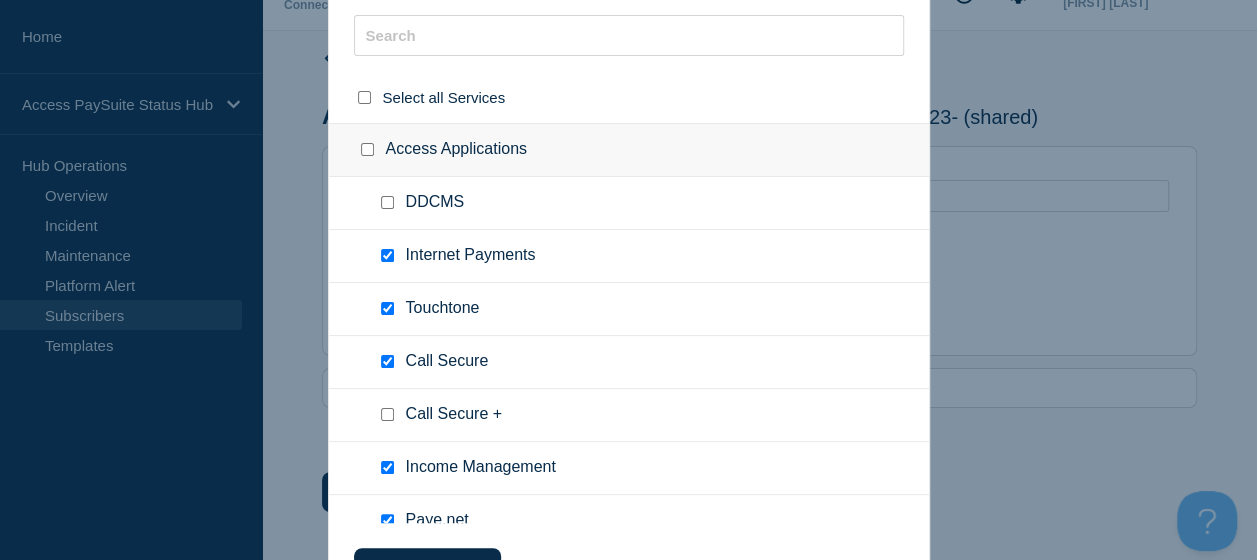 click at bounding box center (387, 361) 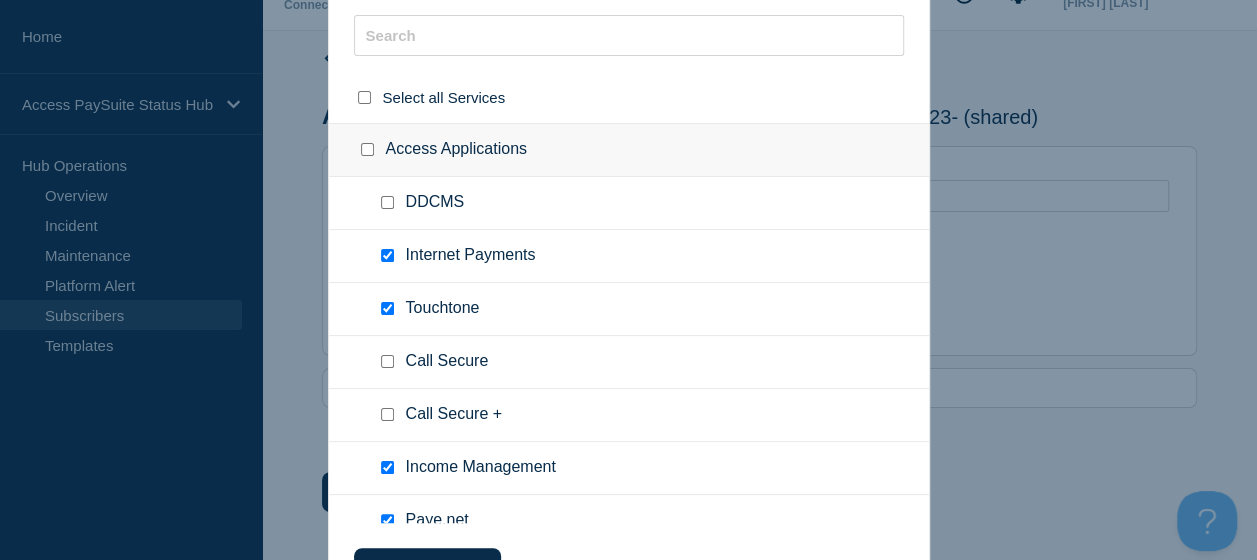 click at bounding box center (628, 280) 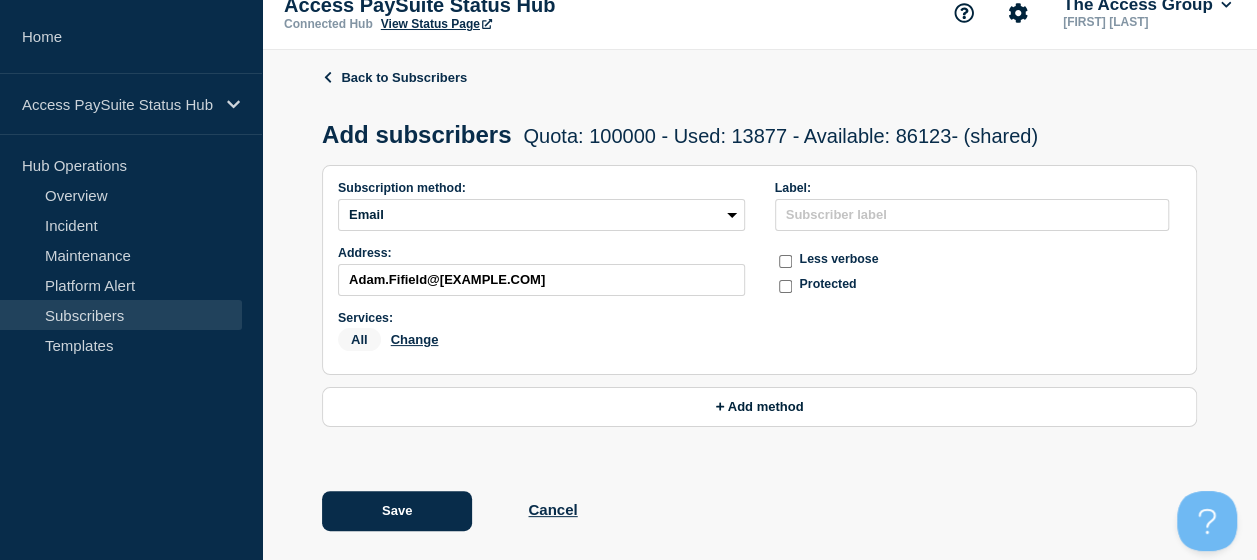 scroll, scrollTop: 0, scrollLeft: 0, axis: both 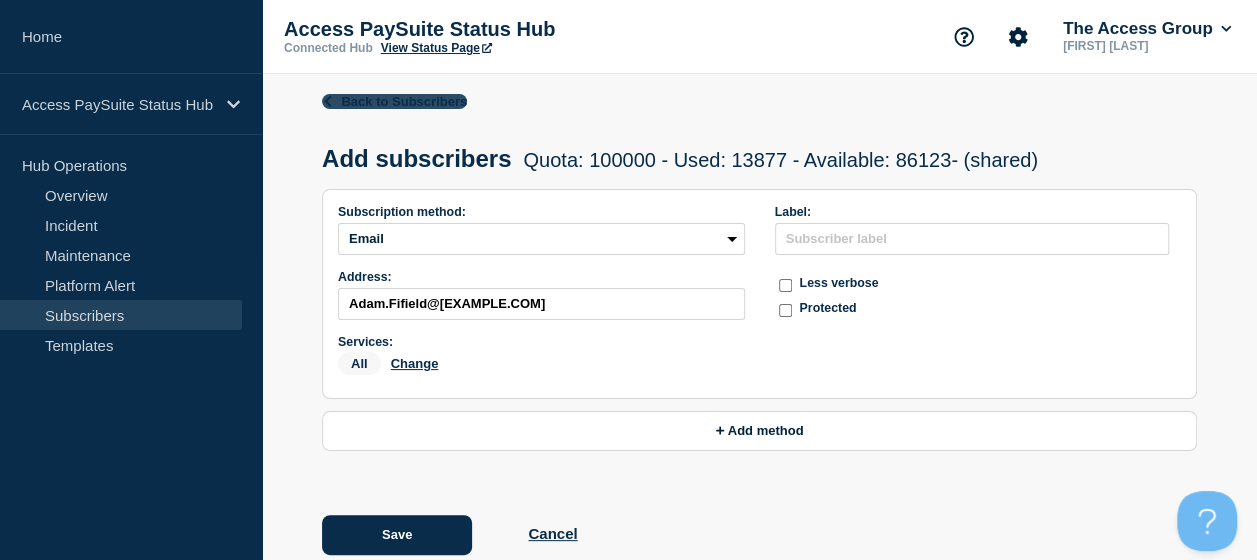 click on "Back to Subscribers" at bounding box center (394, 101) 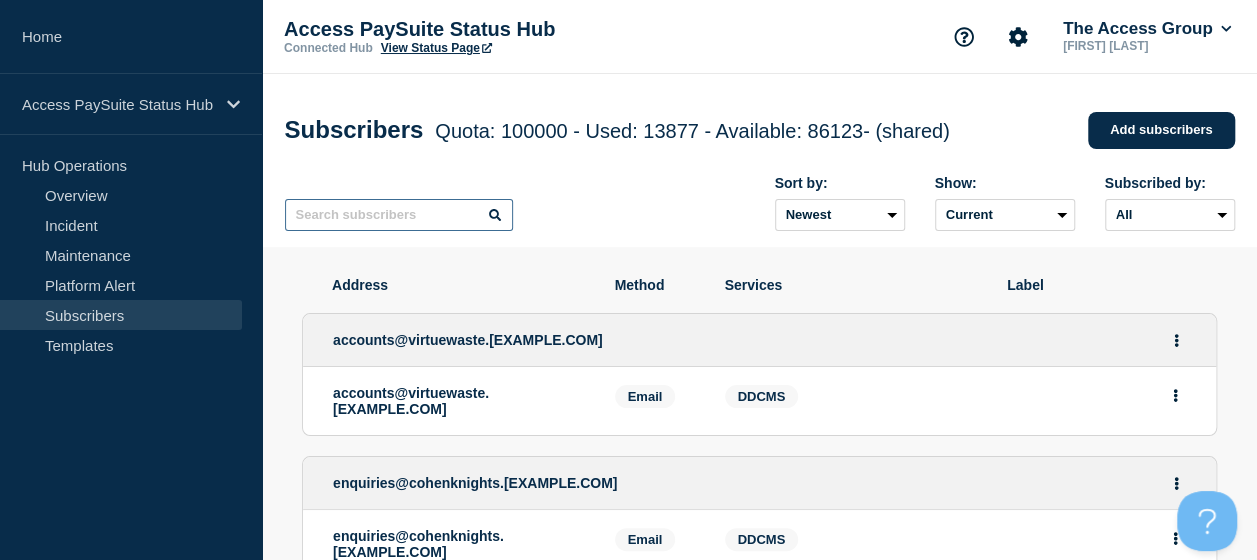 click at bounding box center [399, 215] 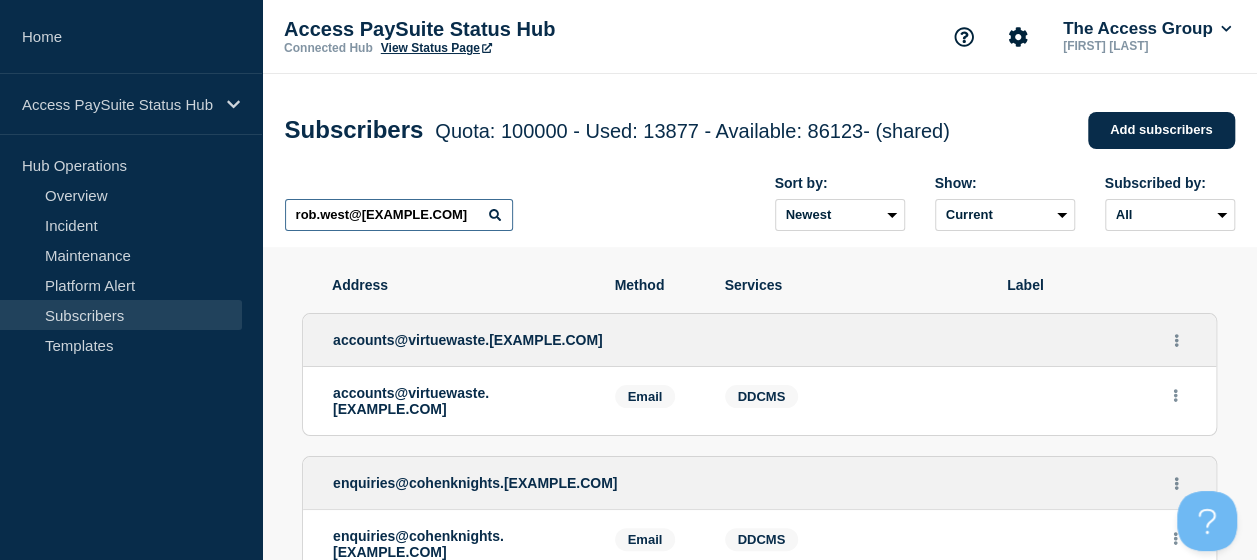 type on "rob.west@[EXAMPLE.COM]" 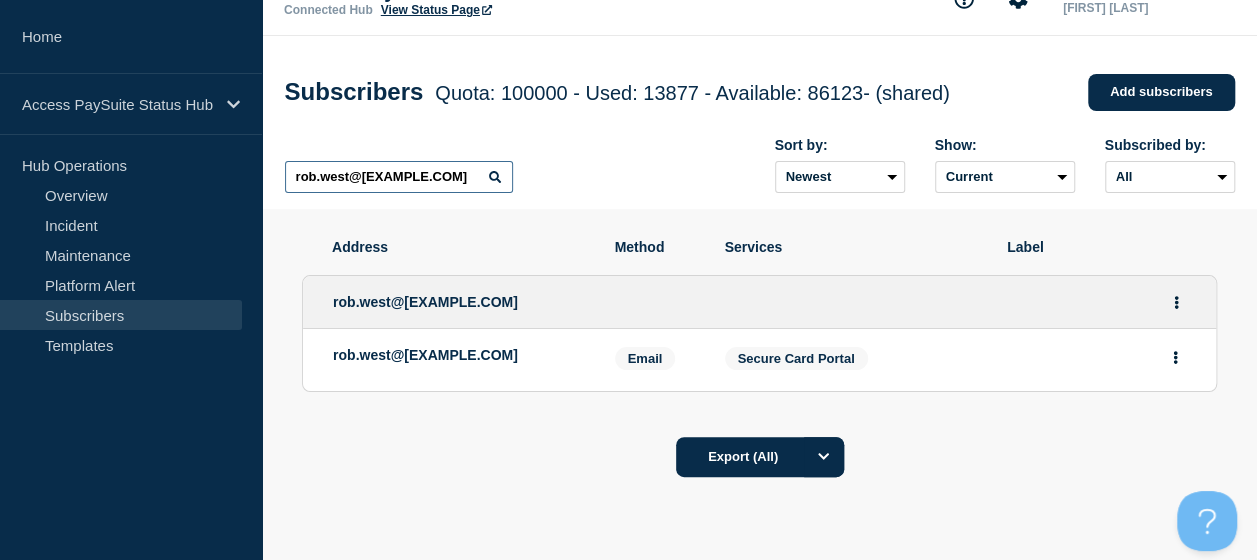 scroll, scrollTop: 0, scrollLeft: 0, axis: both 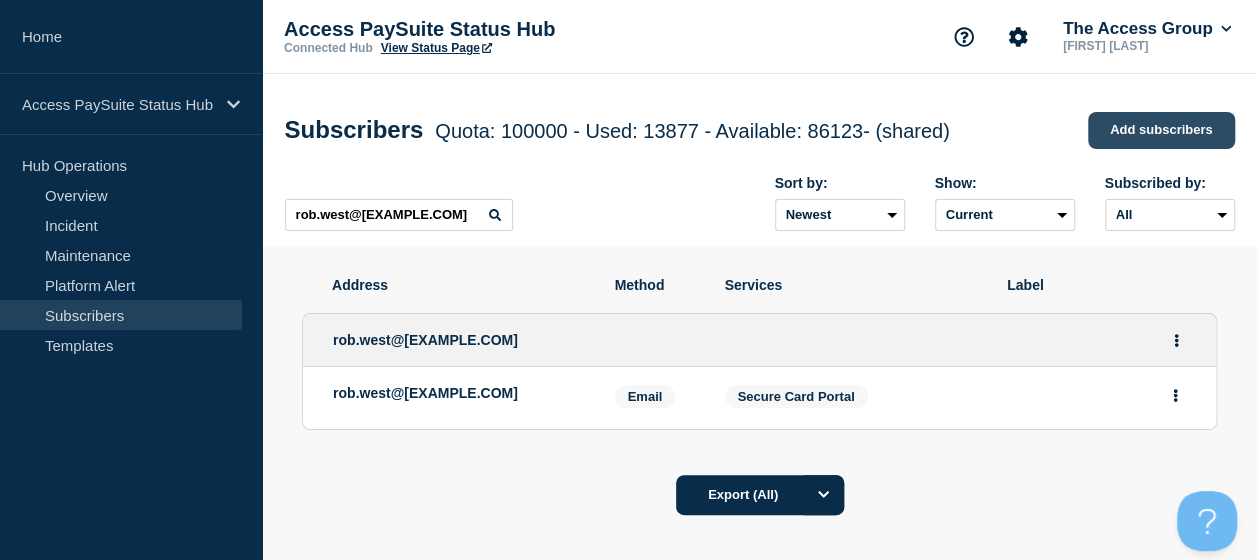 click on "Add subscribers" at bounding box center (1161, 130) 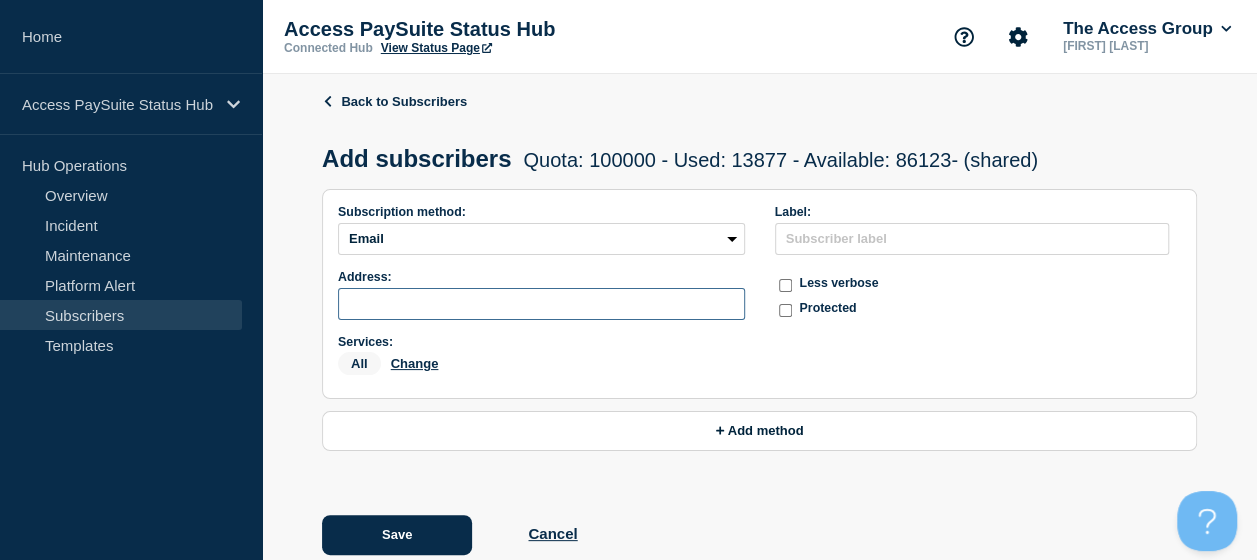 click at bounding box center [541, 304] 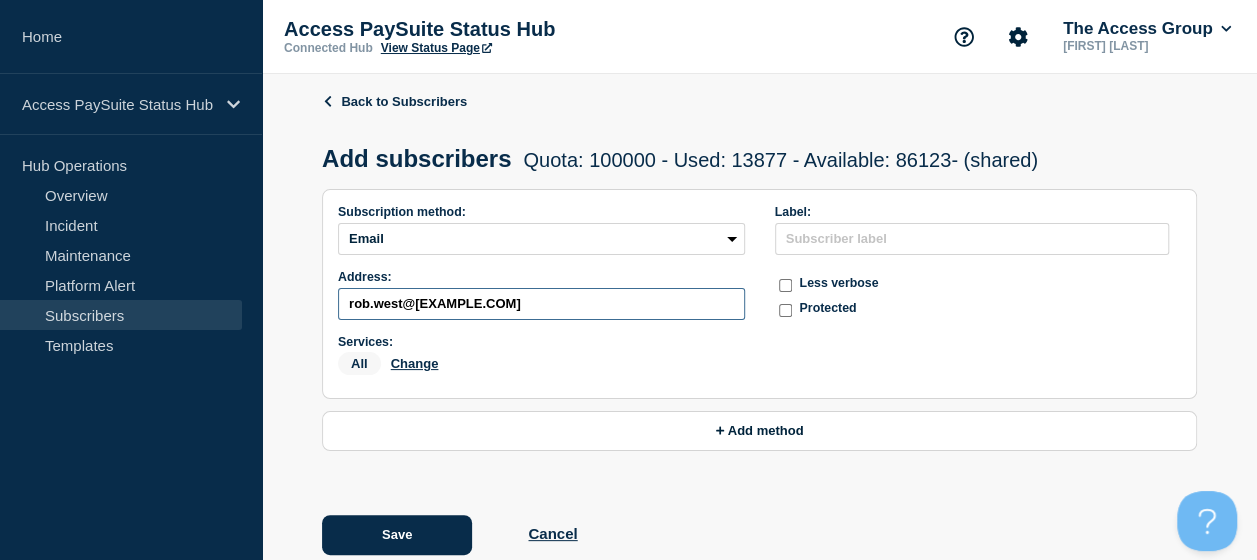 drag, startPoint x: 584, startPoint y: 314, endPoint x: 216, endPoint y: 300, distance: 368.2662 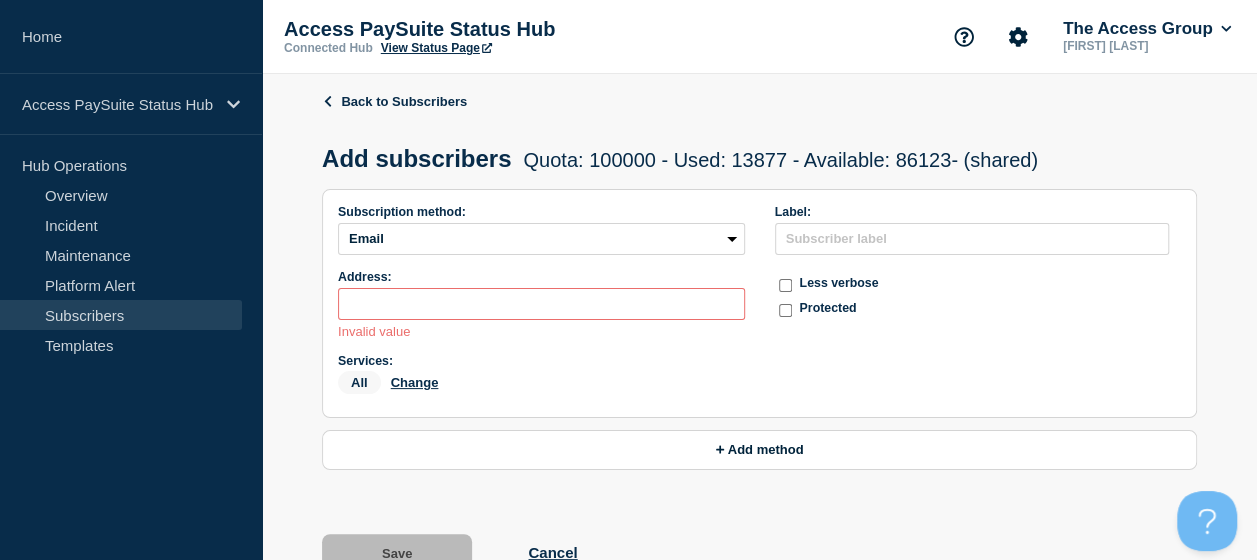 paste on "Adam.Fifield@[EXAMPLE.COM]" 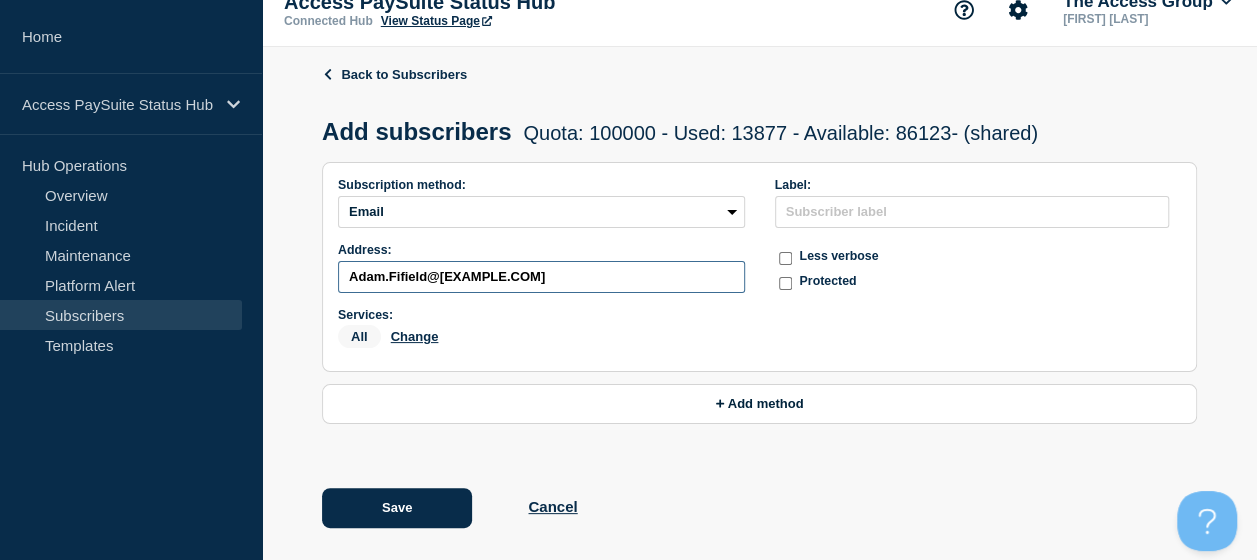 scroll, scrollTop: 50, scrollLeft: 0, axis: vertical 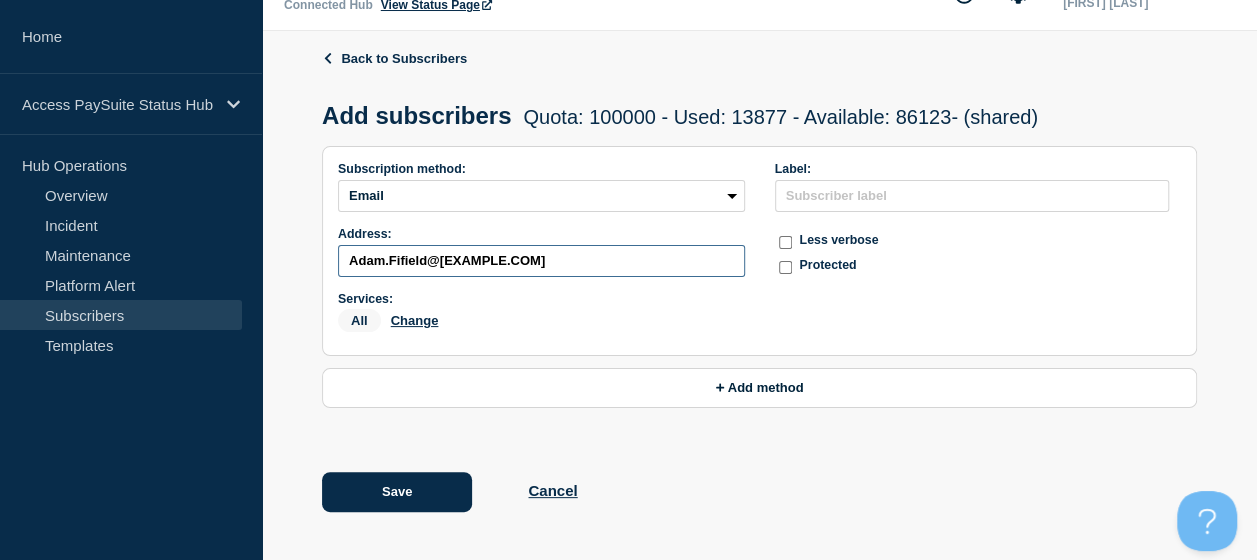 type on "Adam.Fifield@[EXAMPLE.COM]" 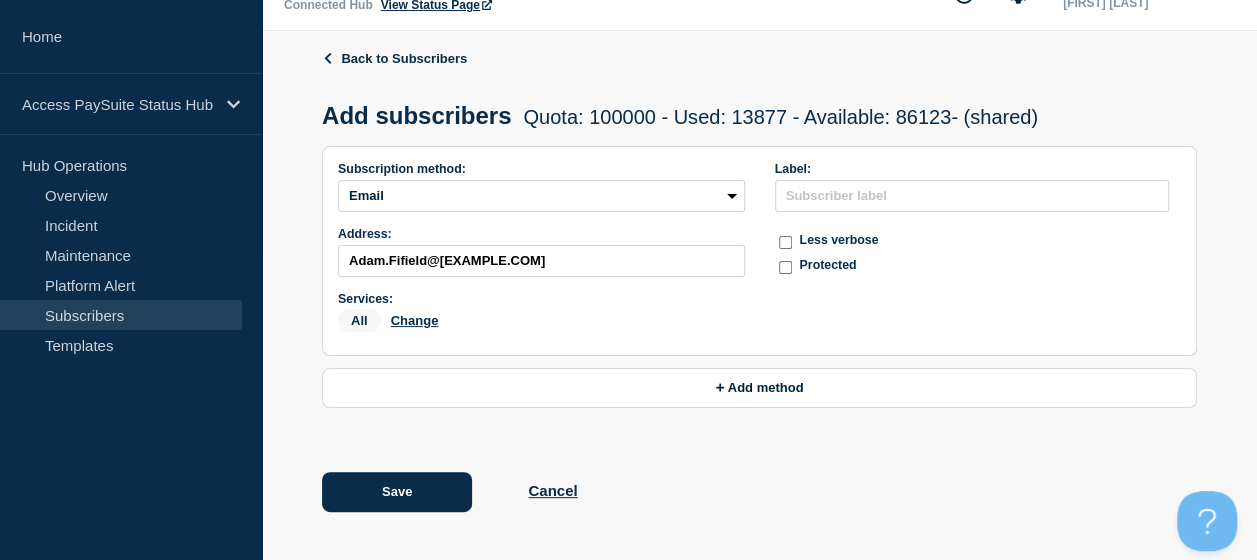 click on "All Change" at bounding box center (541, 324) 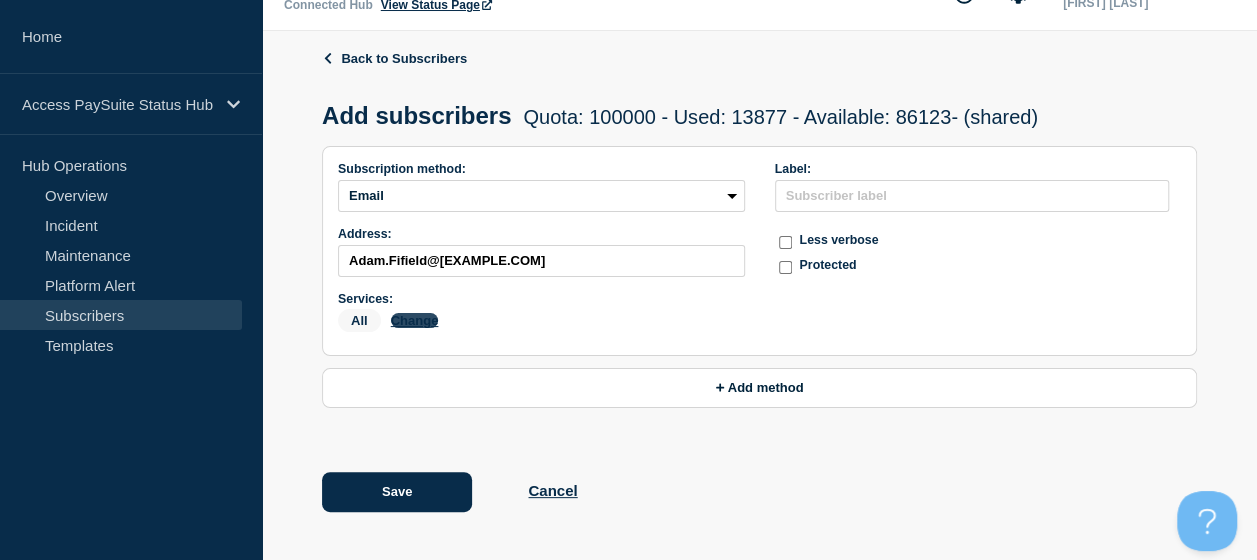 click on "Change" at bounding box center (415, 320) 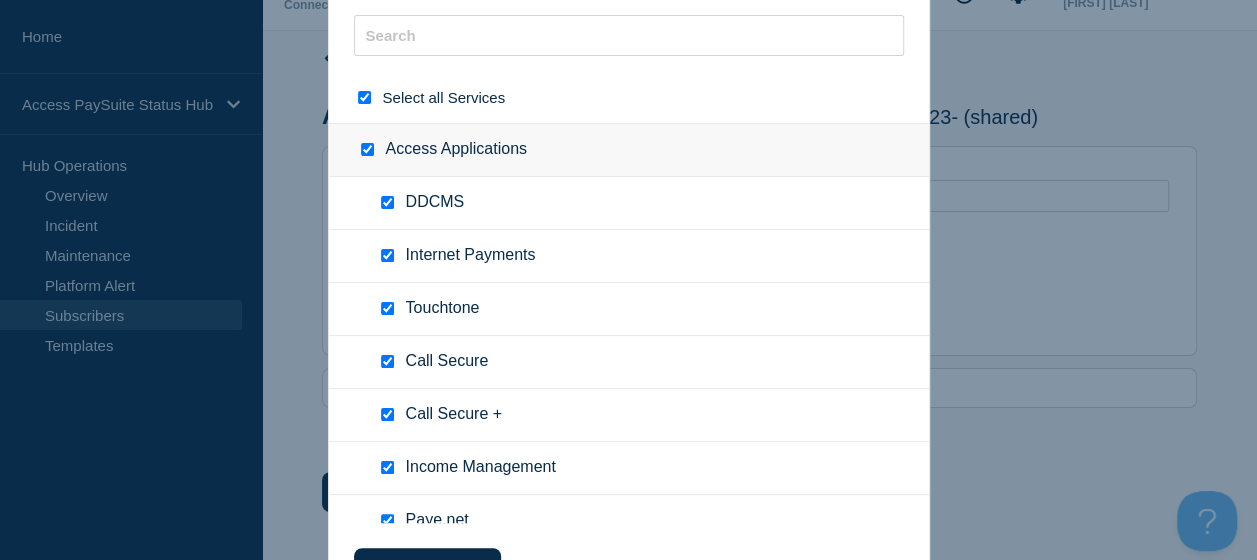 click at bounding box center [364, 97] 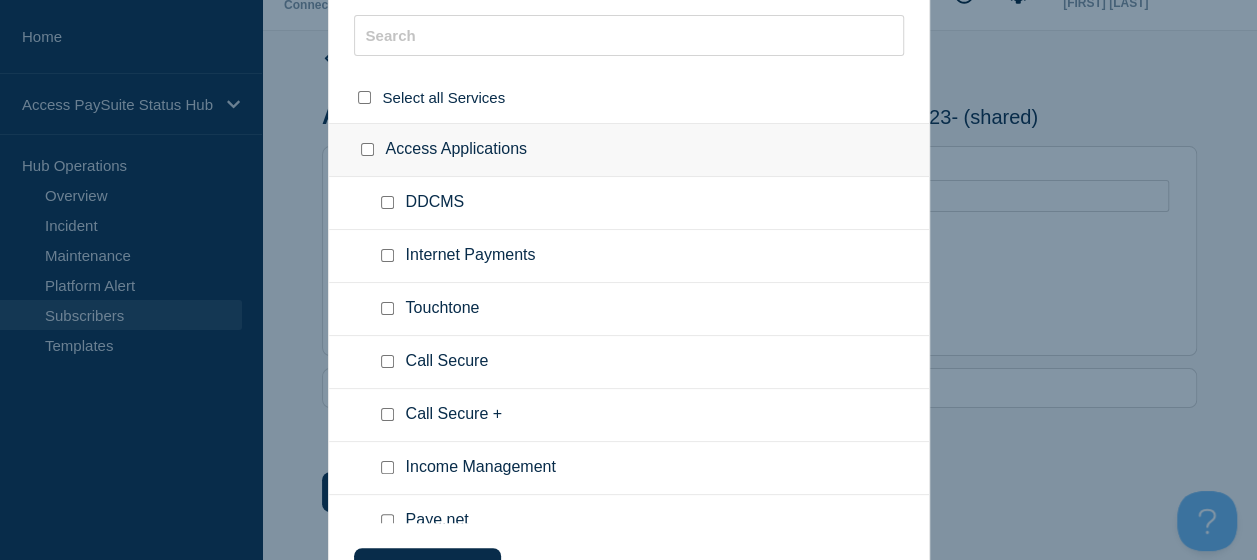 checkbox on "false" 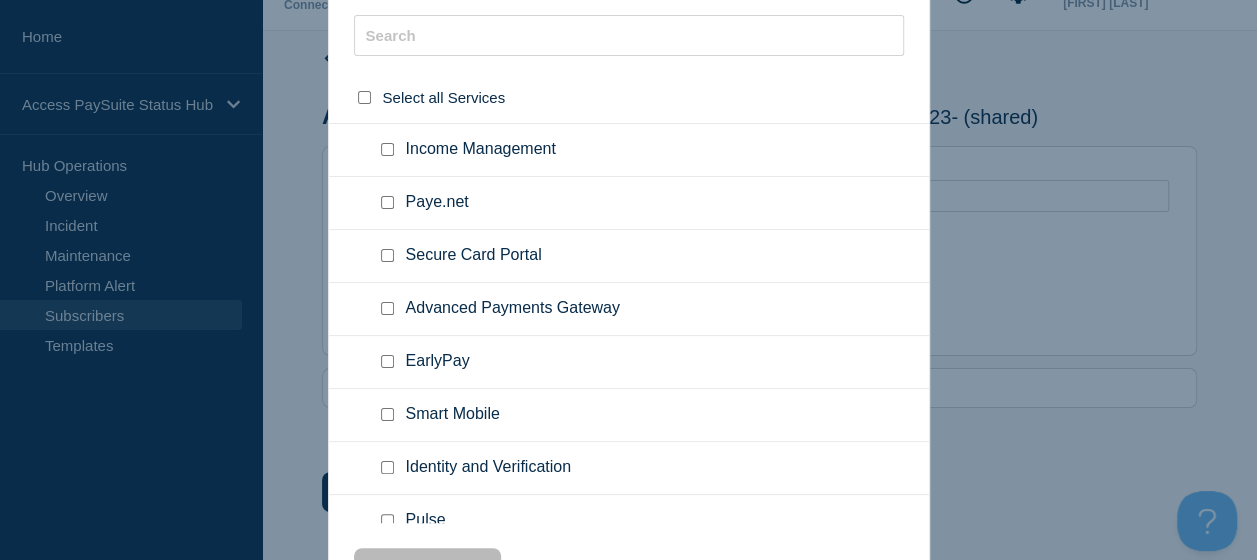 scroll, scrollTop: 338, scrollLeft: 0, axis: vertical 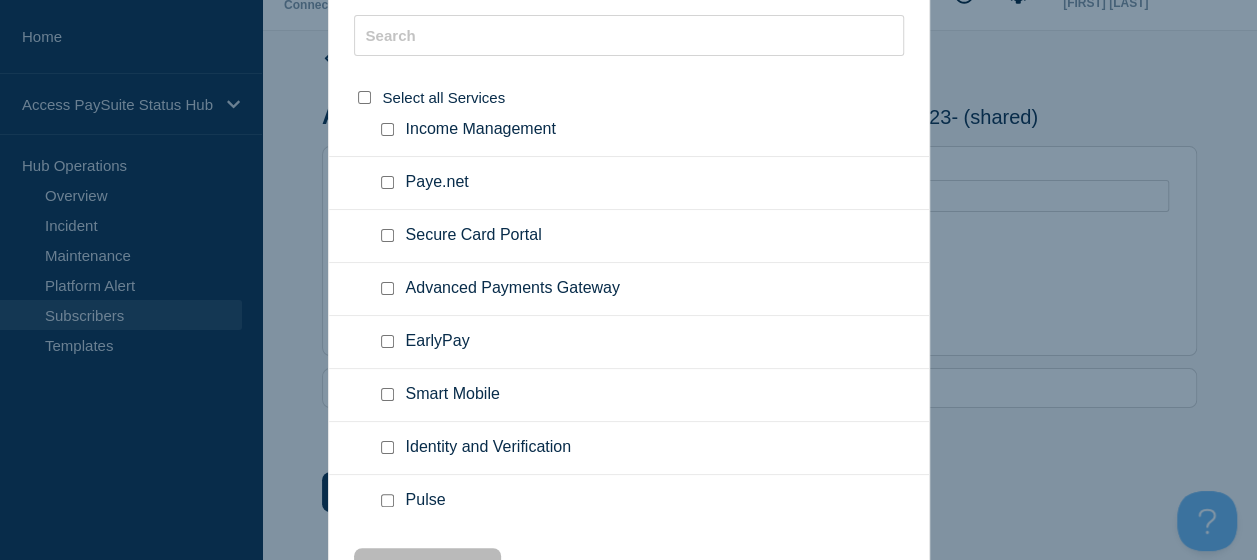click at bounding box center (387, 235) 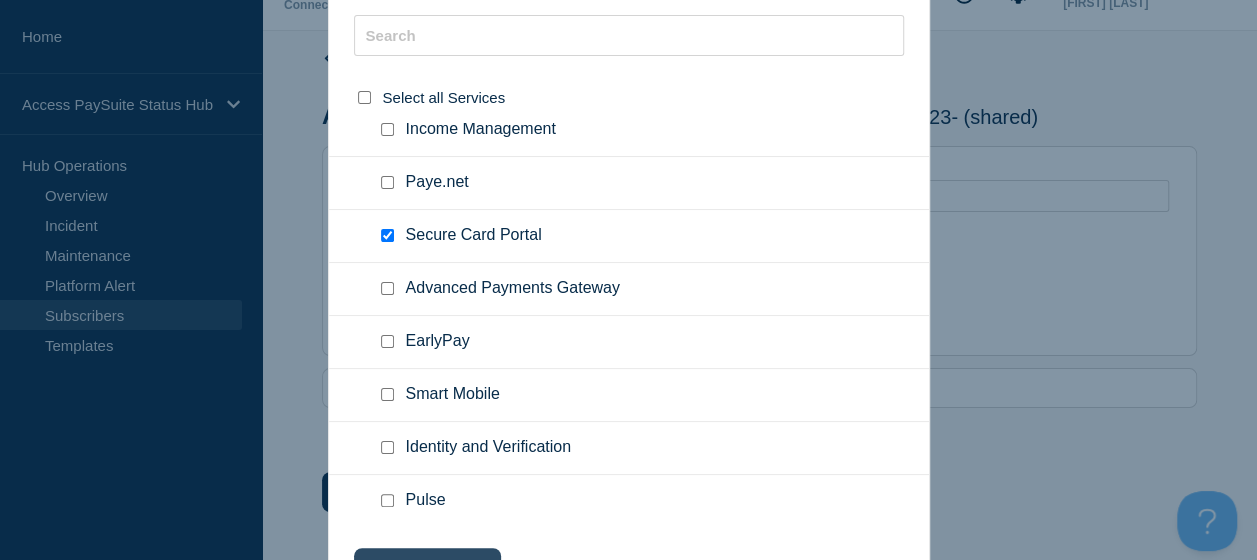 click on "Choose selected" 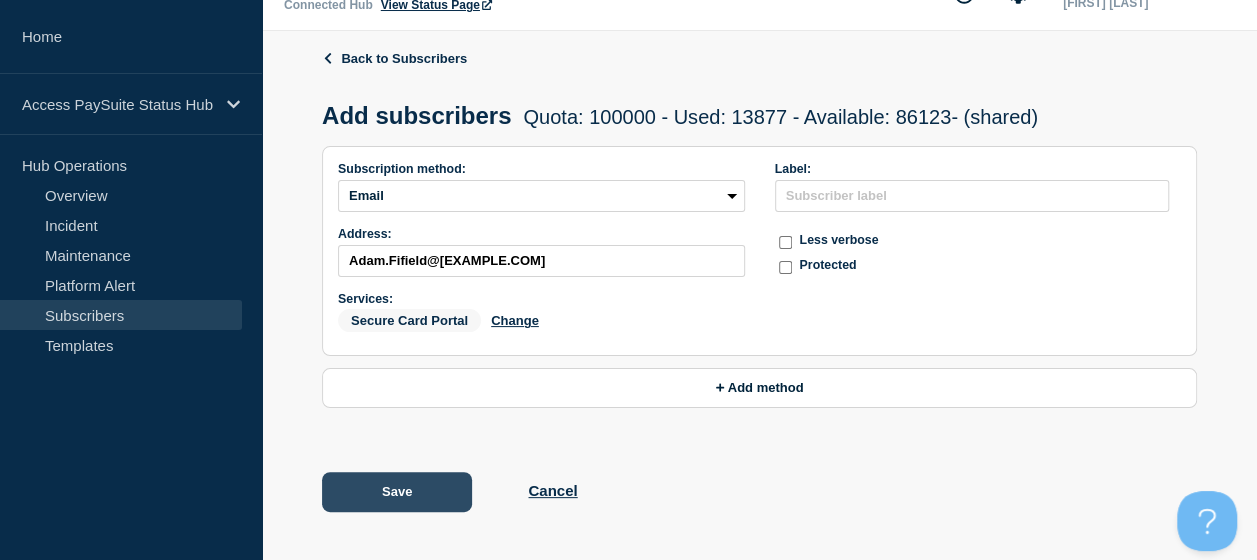 click on "Save" 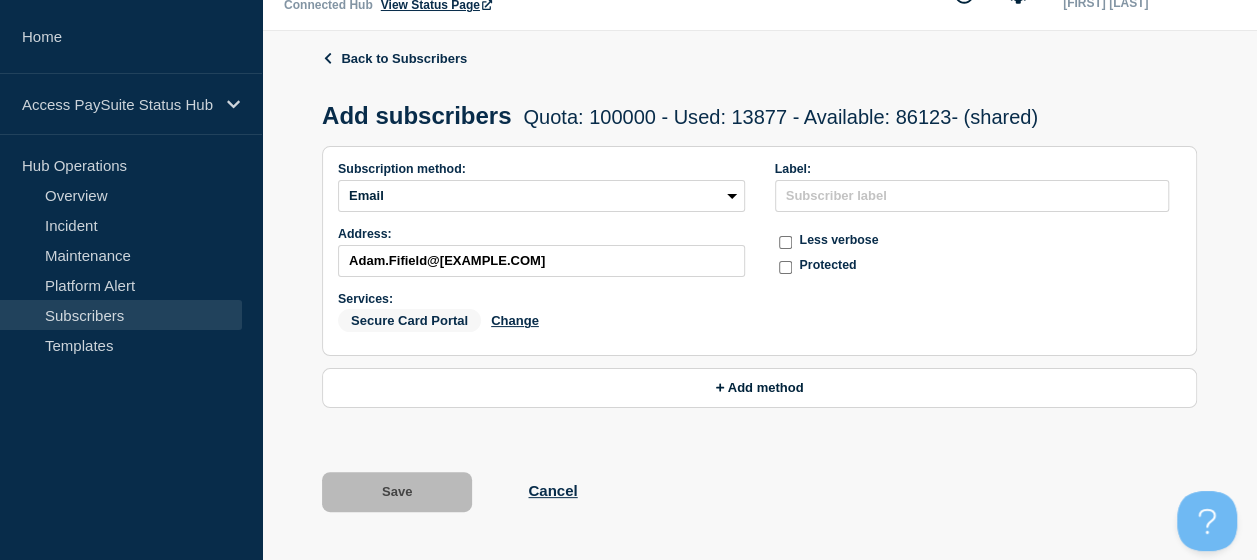 scroll, scrollTop: 0, scrollLeft: 0, axis: both 